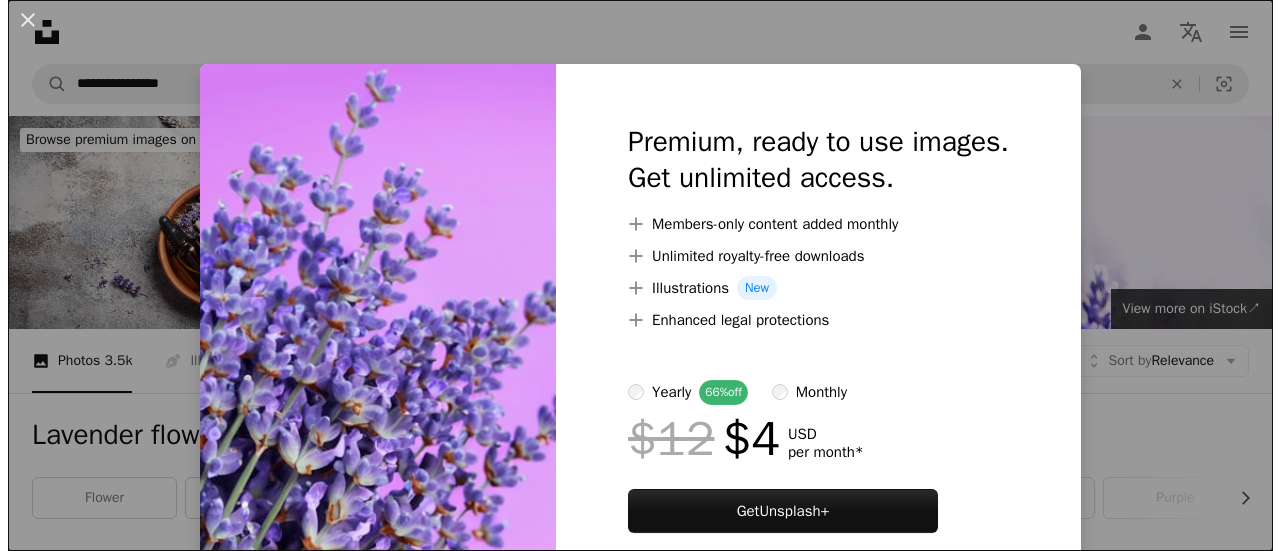 scroll, scrollTop: 883, scrollLeft: 0, axis: vertical 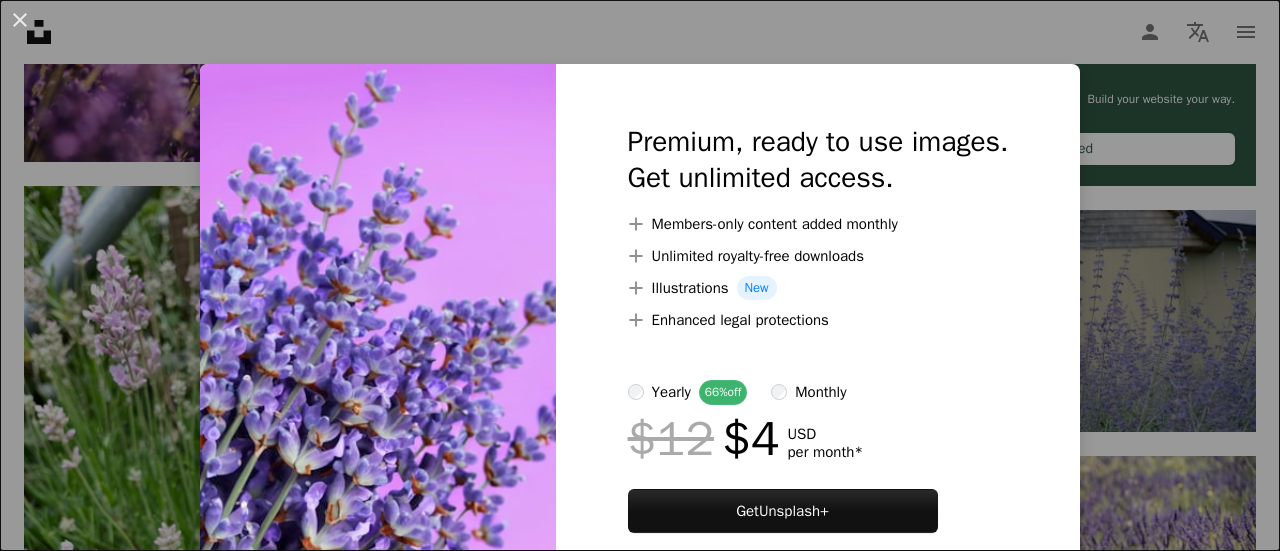 click on "An X shape Premium, ready to use images. Get unlimited access. A plus sign Members-only content added monthly A plus sign Unlimited royalty-free downloads A plus sign Illustrations  New A plus sign Enhanced legal protections yearly 66%  off monthly $12   $4 USD per month * Get  Unsplash+ * When paid annually, billed upfront  $48 Taxes where applicable. Renews automatically. Cancel anytime." at bounding box center (640, 275) 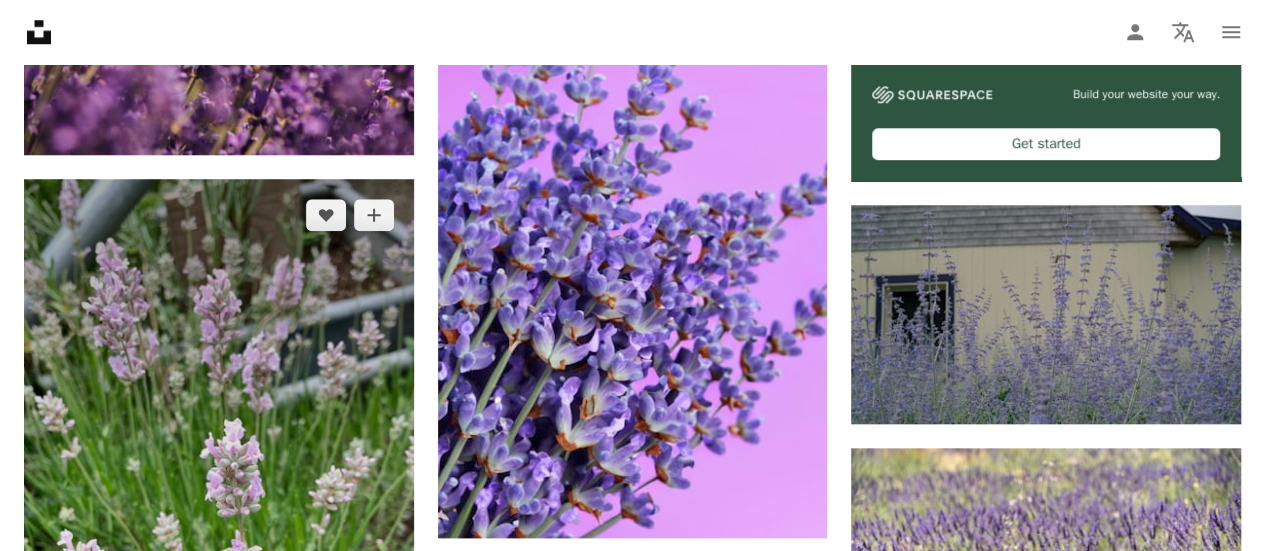 click at bounding box center (219, 525) 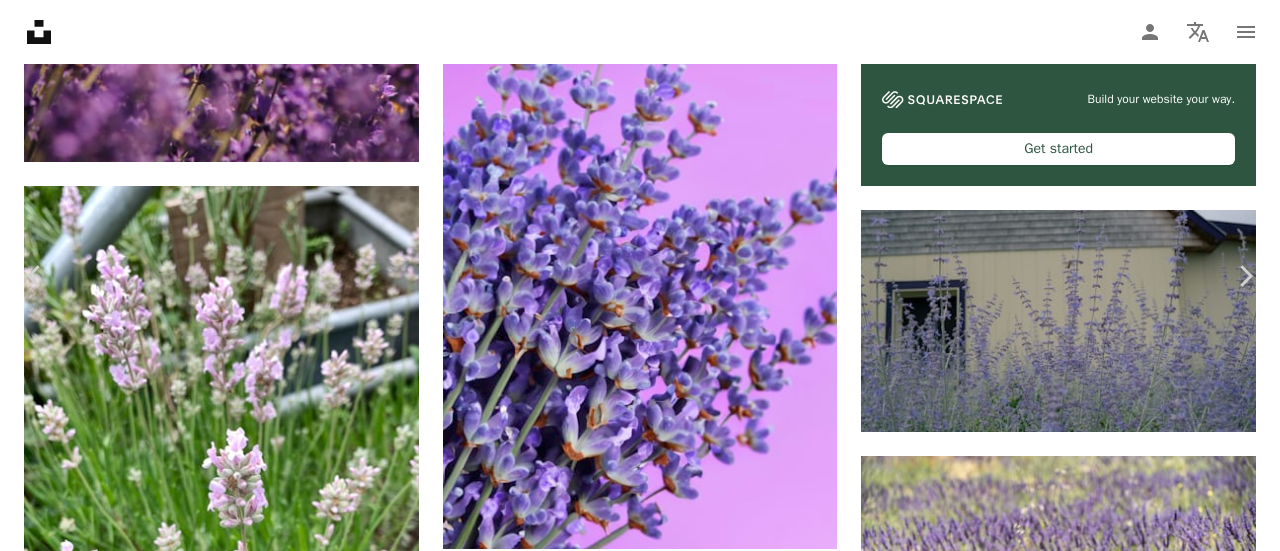 scroll, scrollTop: 516, scrollLeft: 0, axis: vertical 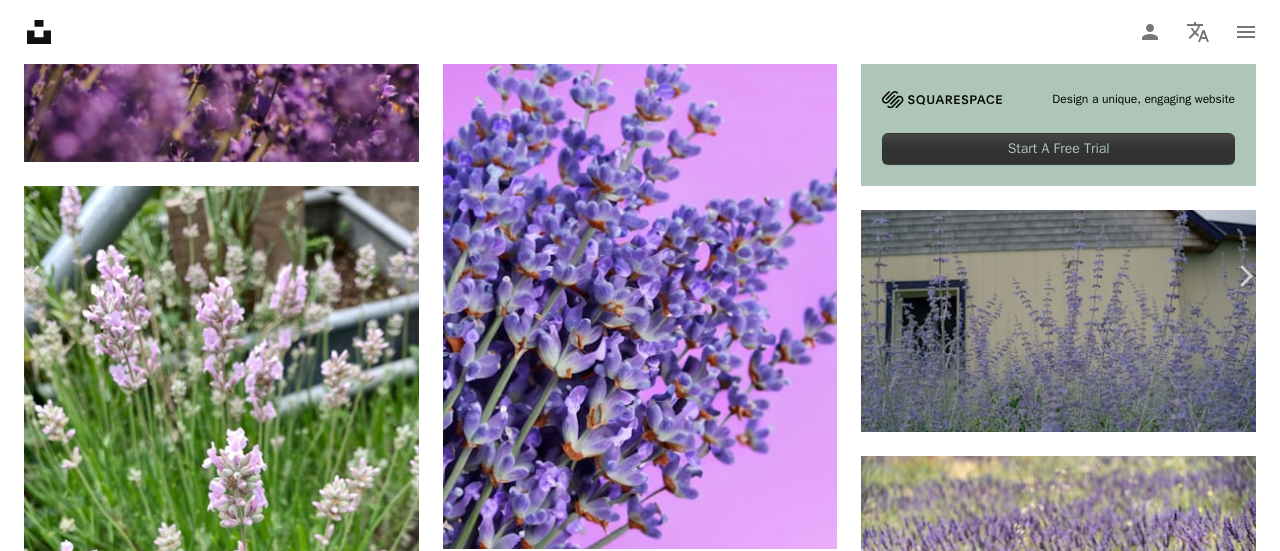 click on "Download free" at bounding box center (1081, 3861) 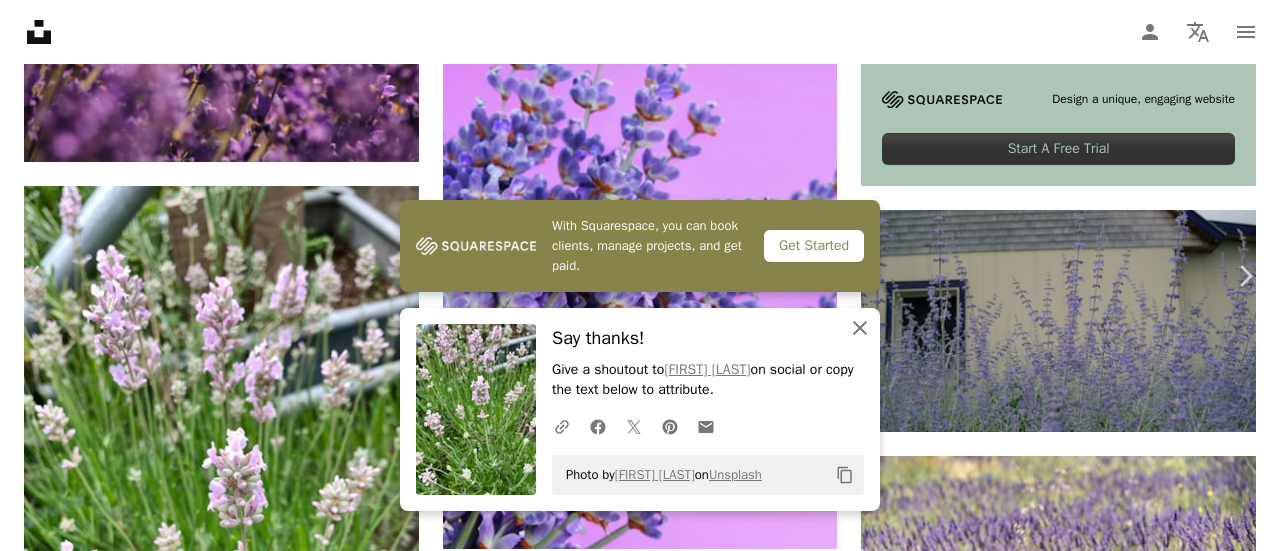 click 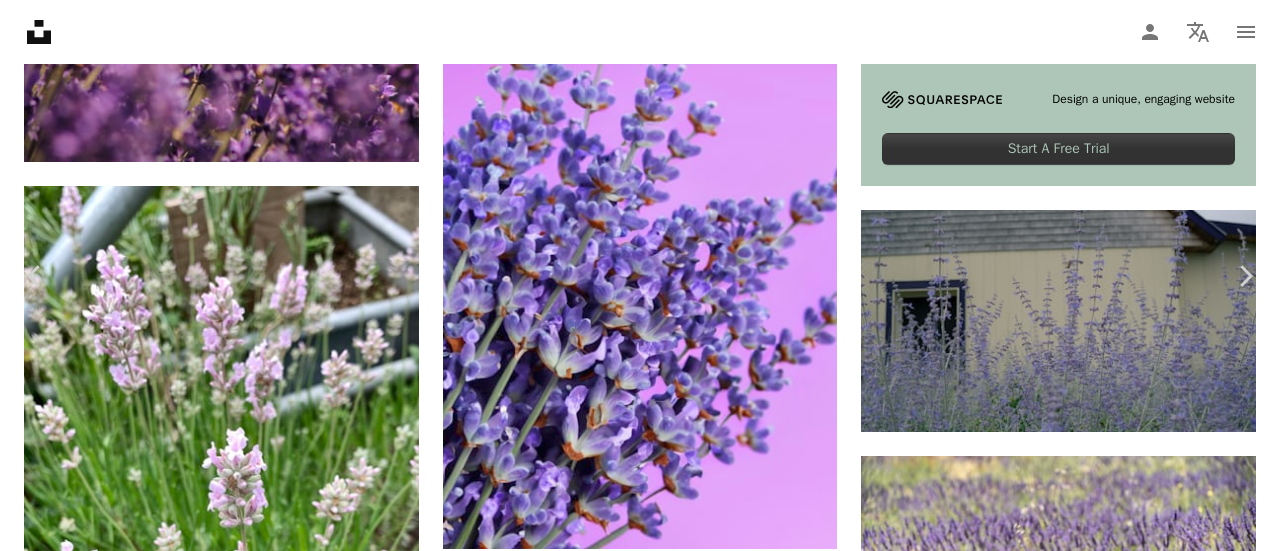 click on "Chevron down" 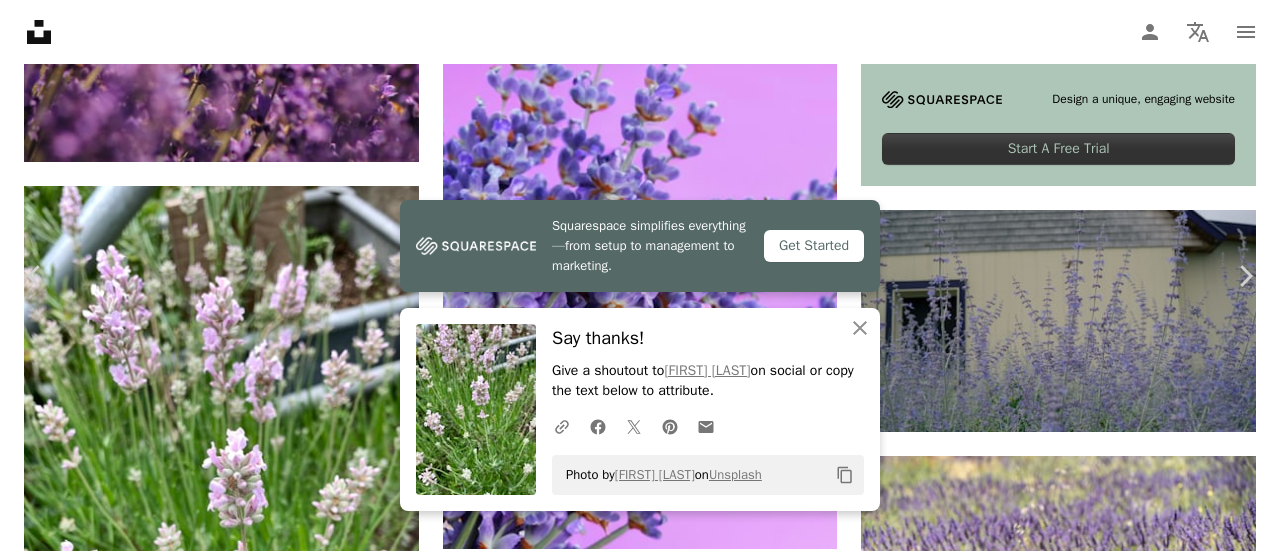 click on "Copy content" 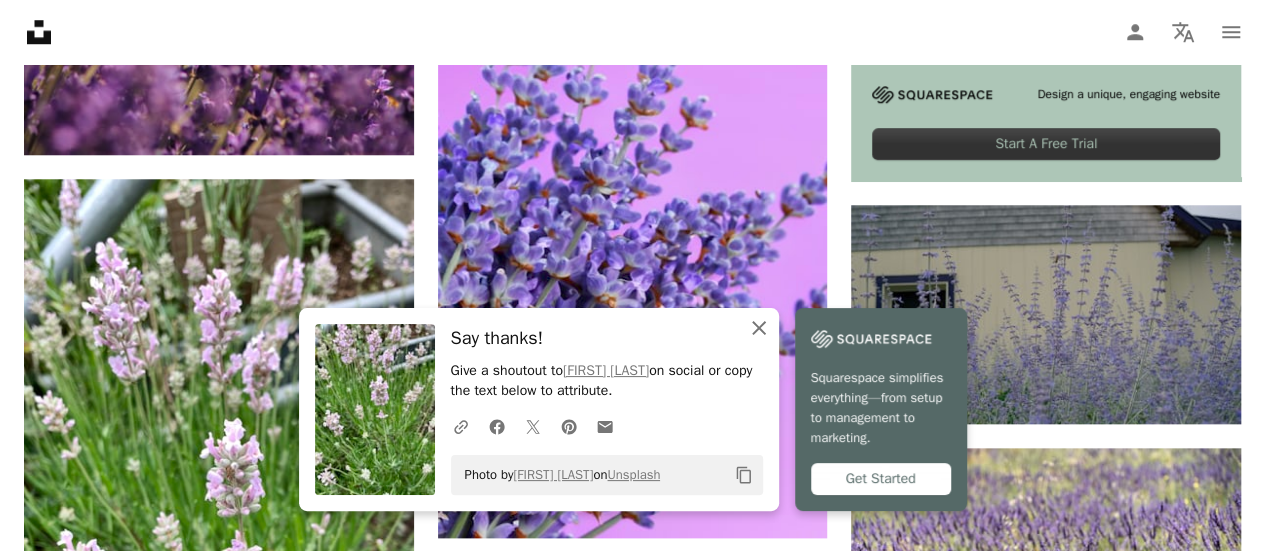 click 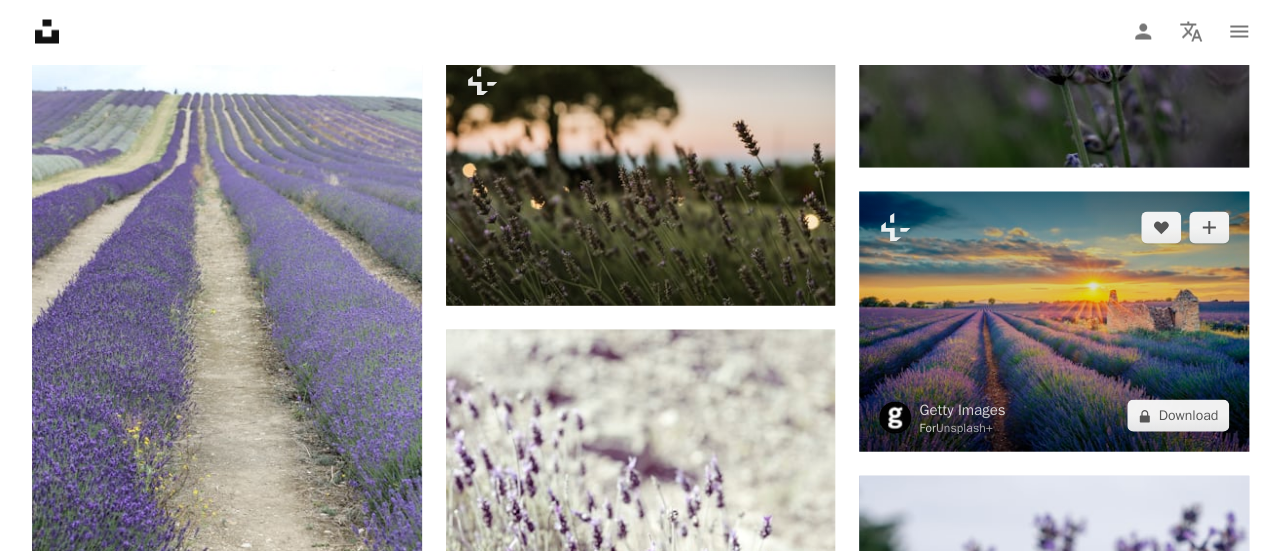 scroll, scrollTop: 1977, scrollLeft: 0, axis: vertical 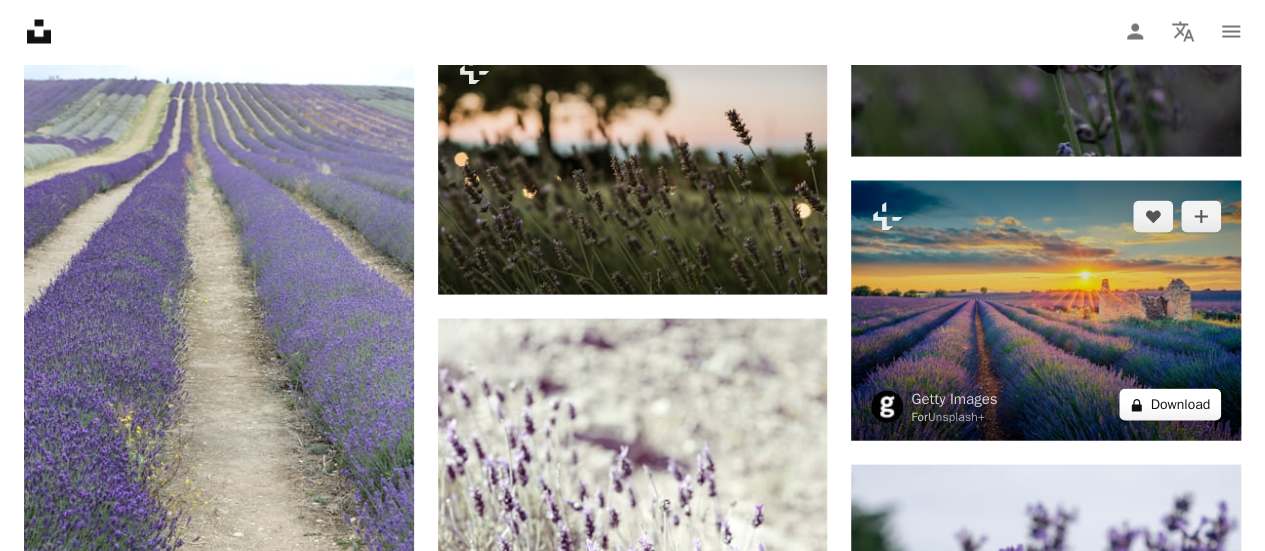 click on "A lock Download" at bounding box center (1170, 405) 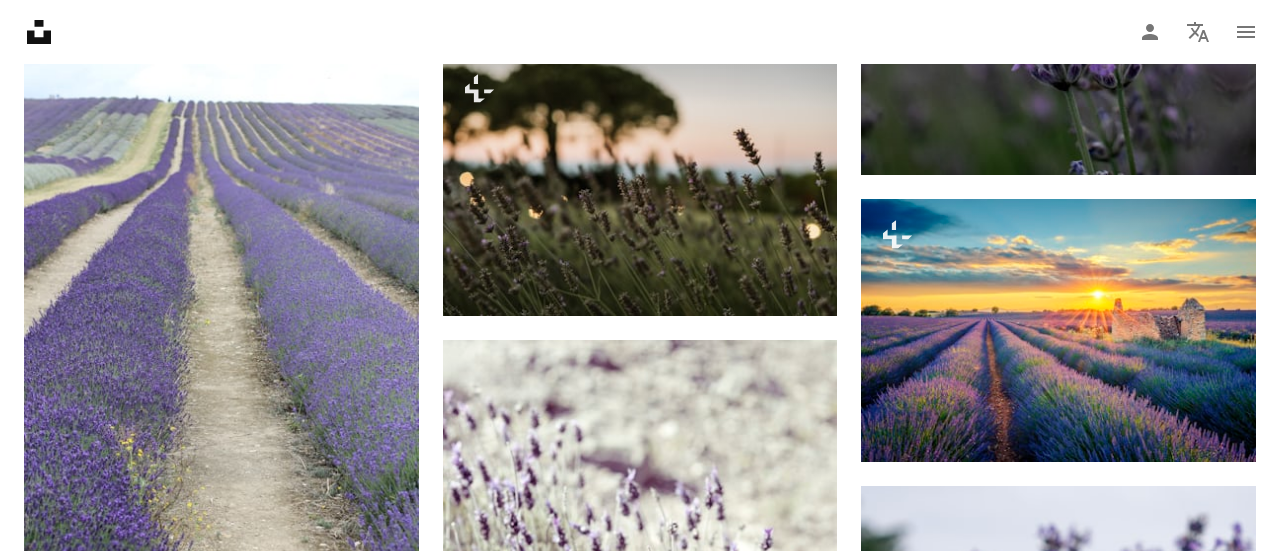 click at bounding box center [378, 3072] 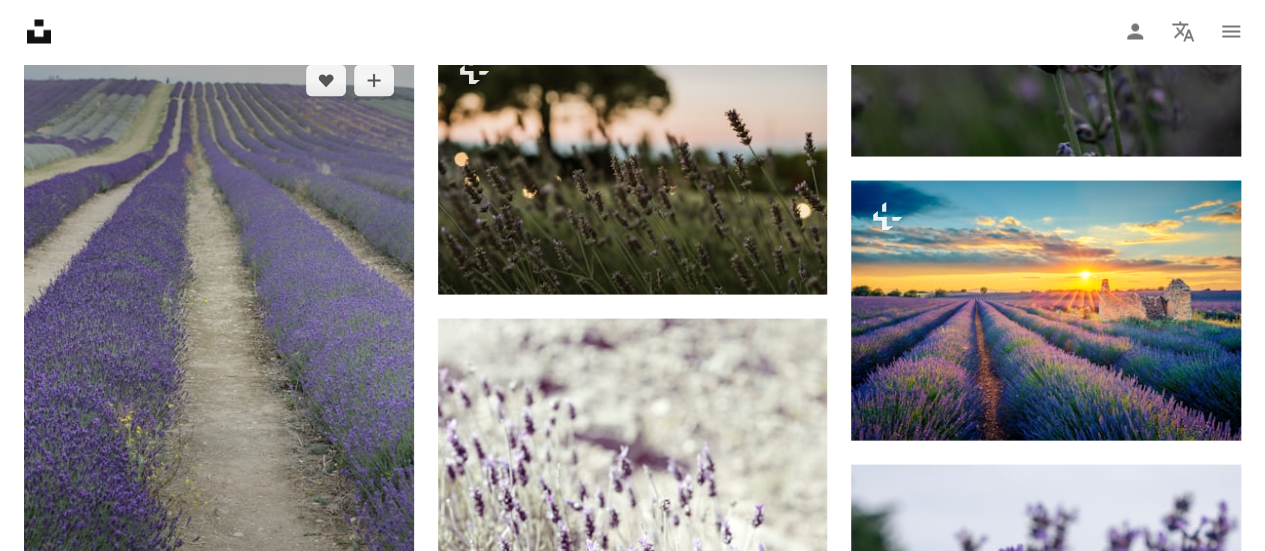 click at bounding box center [219, 337] 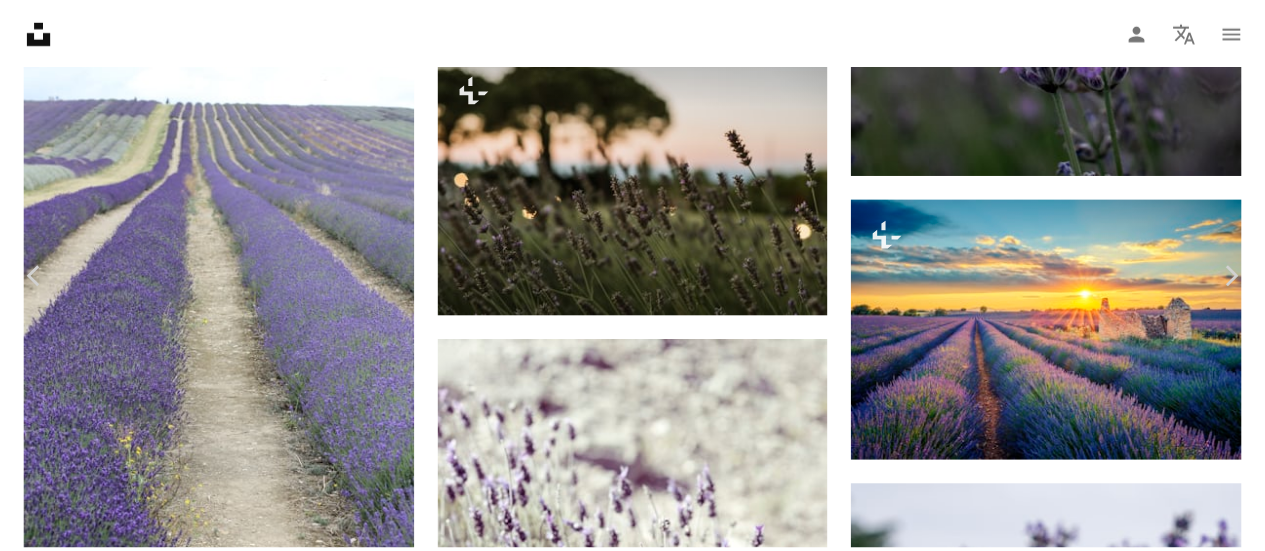 scroll, scrollTop: 326, scrollLeft: 0, axis: vertical 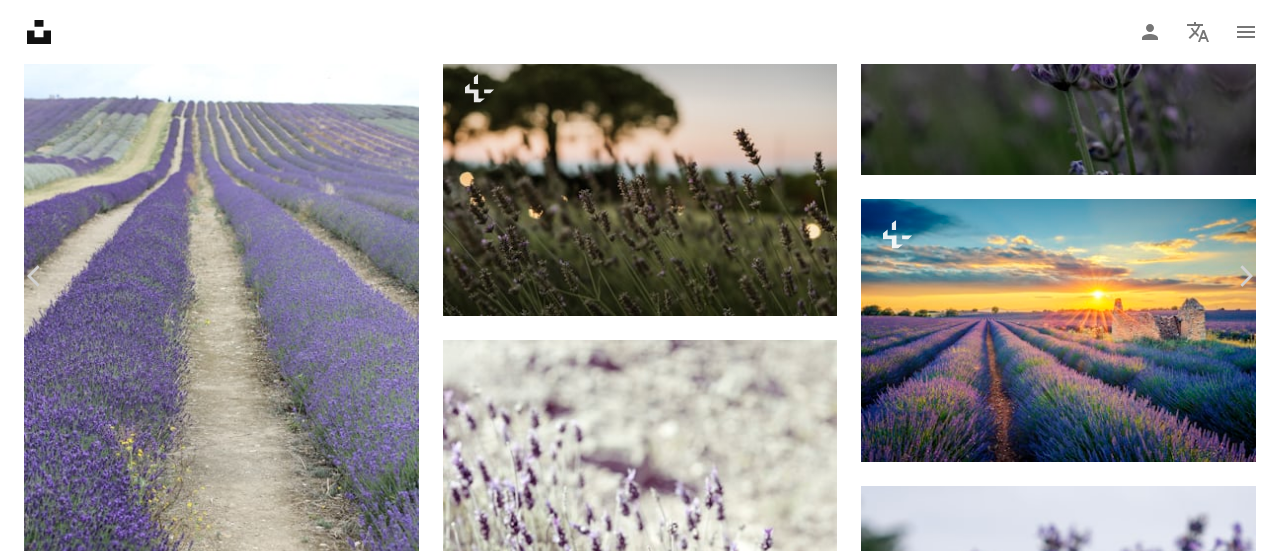 click on "Info" at bounding box center (1097, 6411) 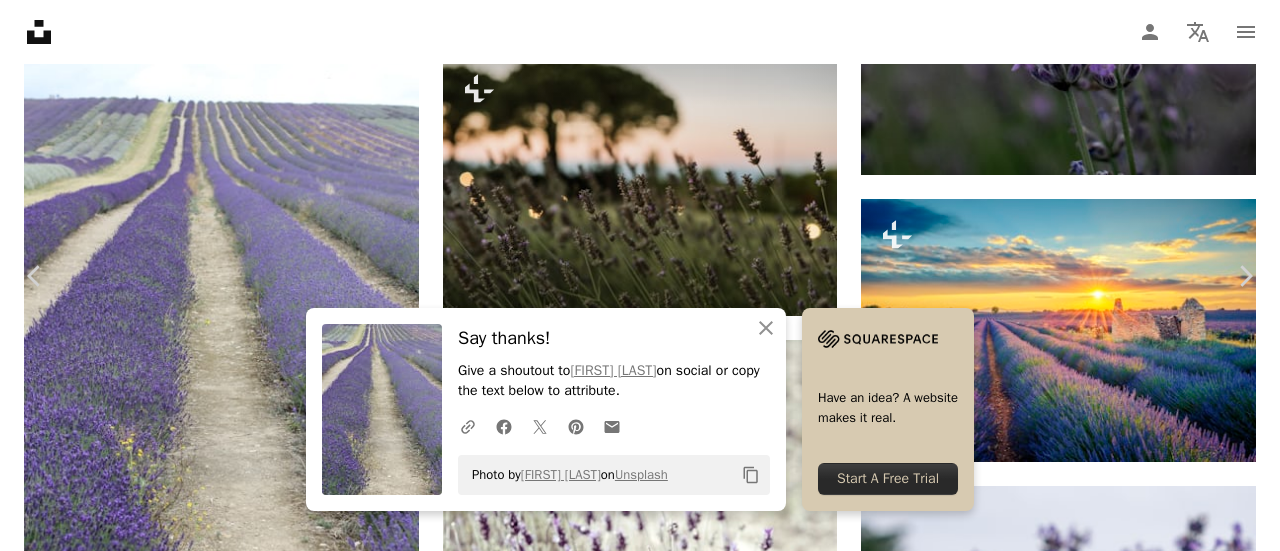 click on "Zoom in" at bounding box center [632, 6080] 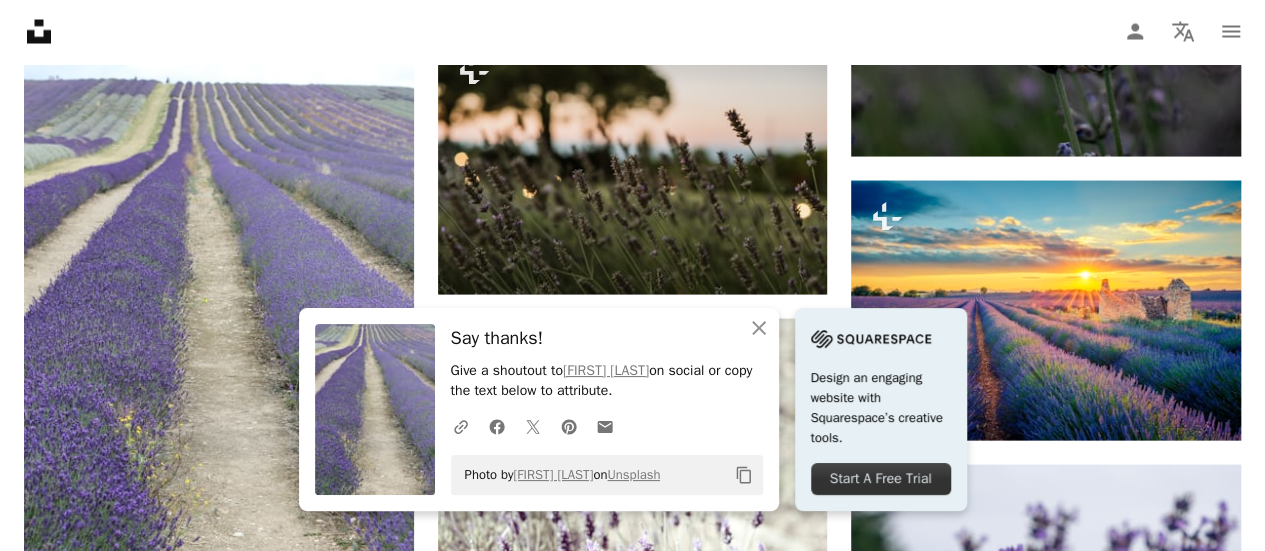 click on "Unsplash logo Unsplash Home" 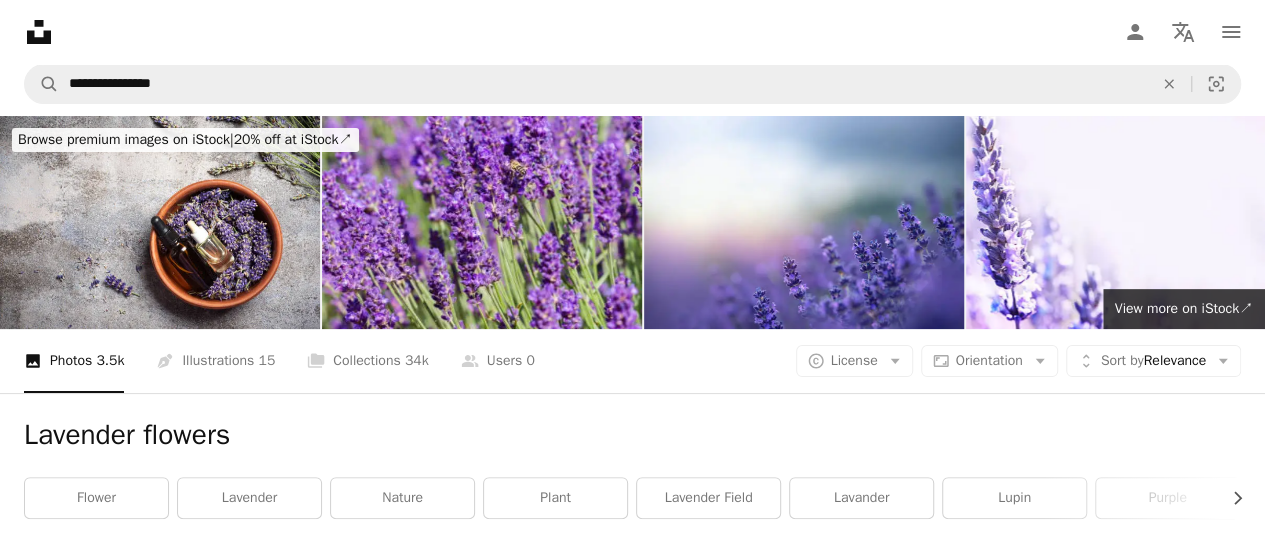 scroll, scrollTop: 1977, scrollLeft: 0, axis: vertical 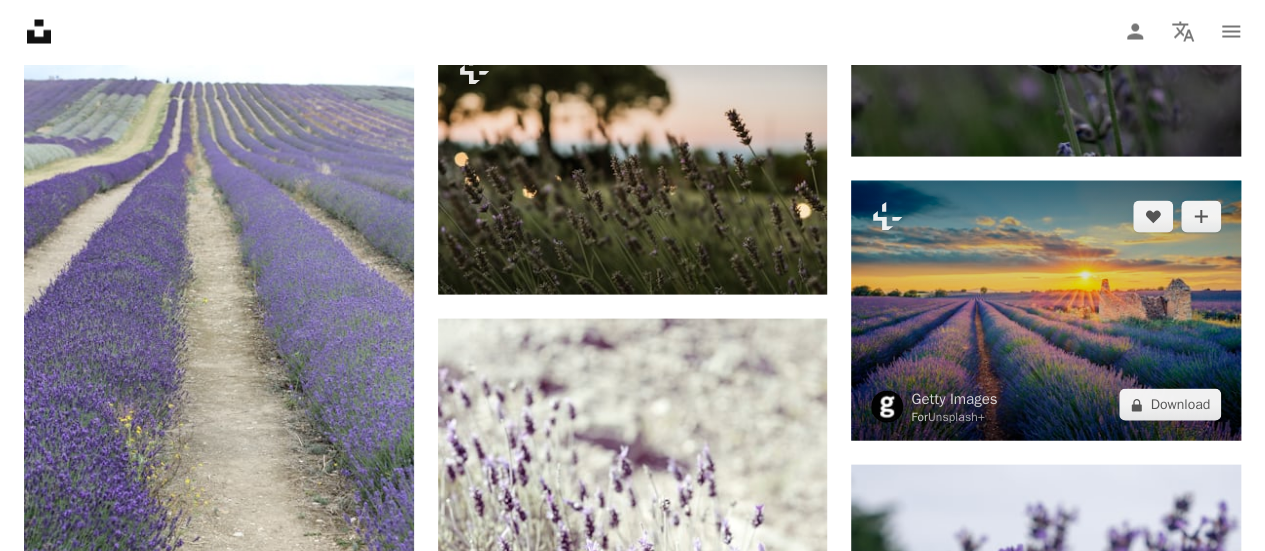 click at bounding box center [1046, 311] 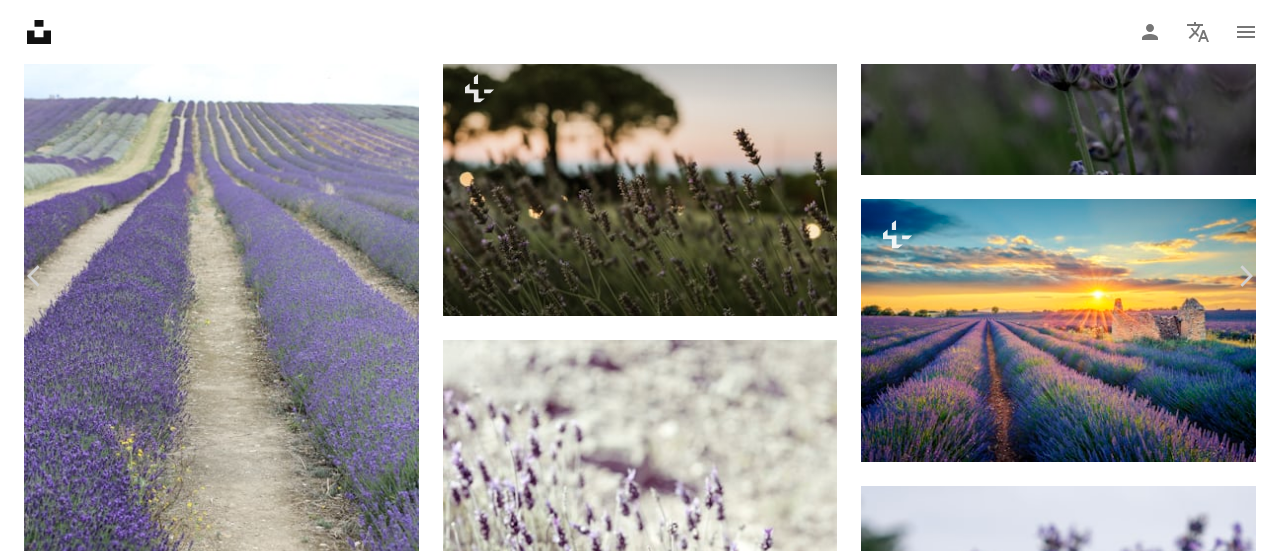 click on "A lock Download" at bounding box center (1119, 6075) 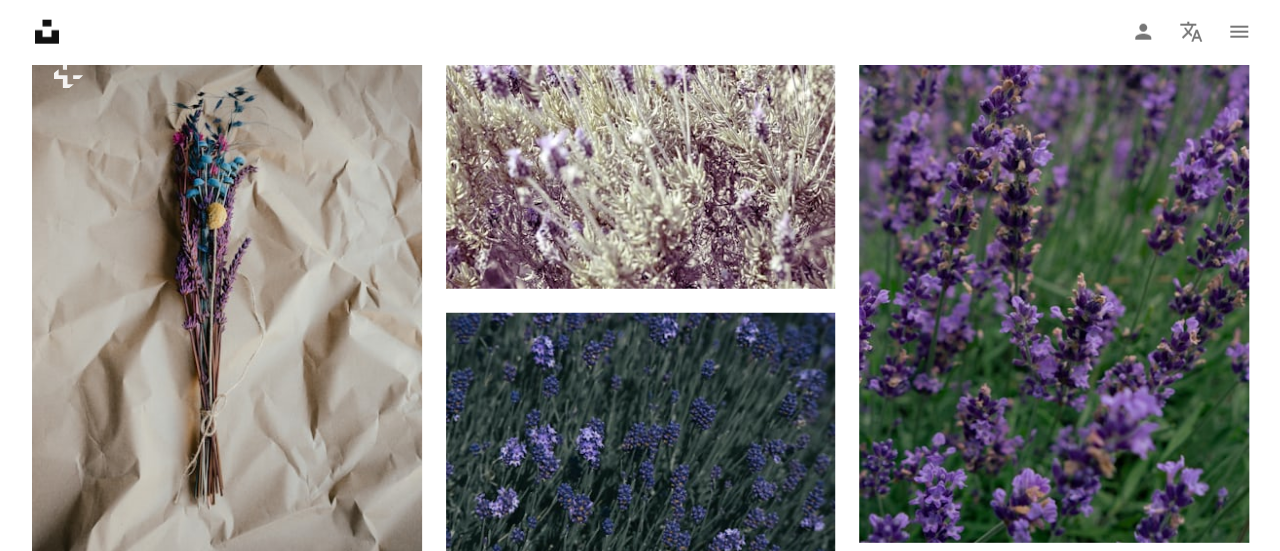 scroll, scrollTop: 2567, scrollLeft: 0, axis: vertical 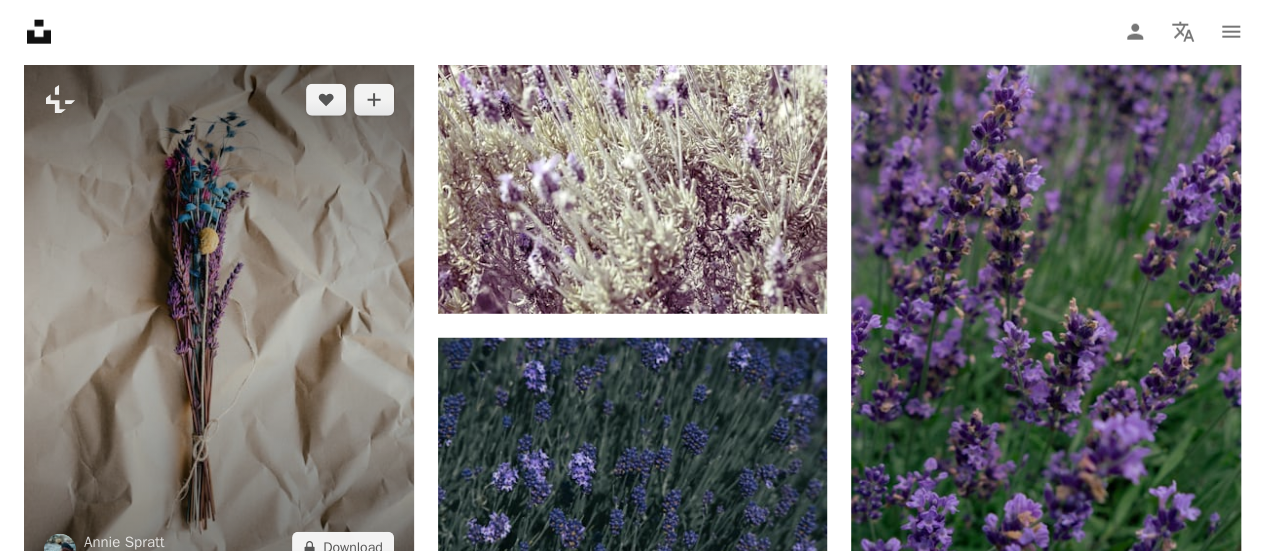 click at bounding box center [219, 324] 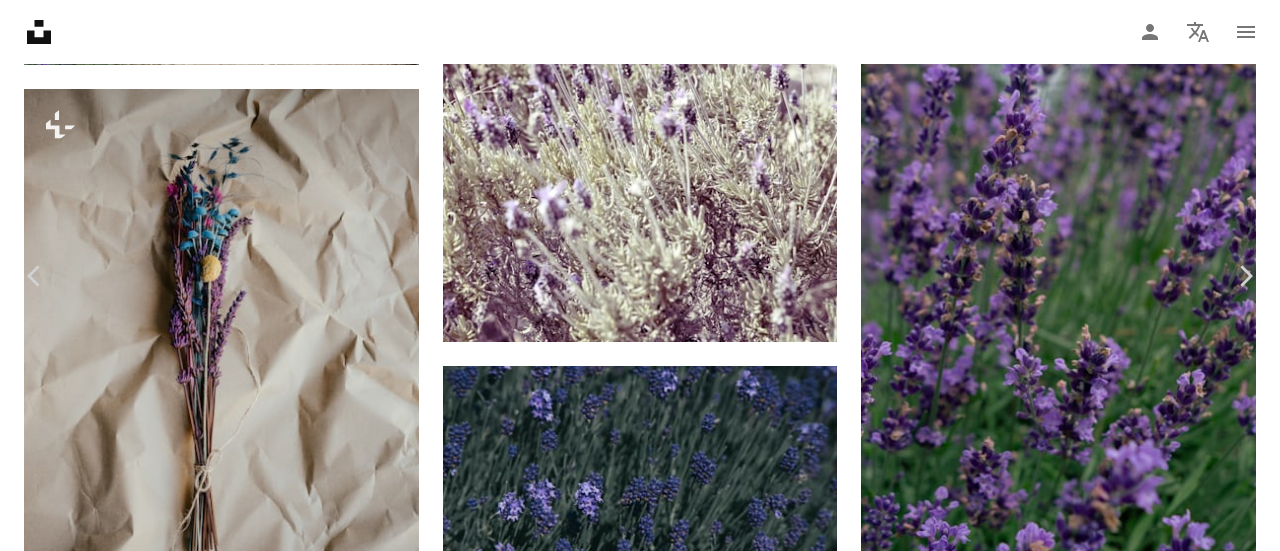click on "A lock Download" at bounding box center [1119, 5485] 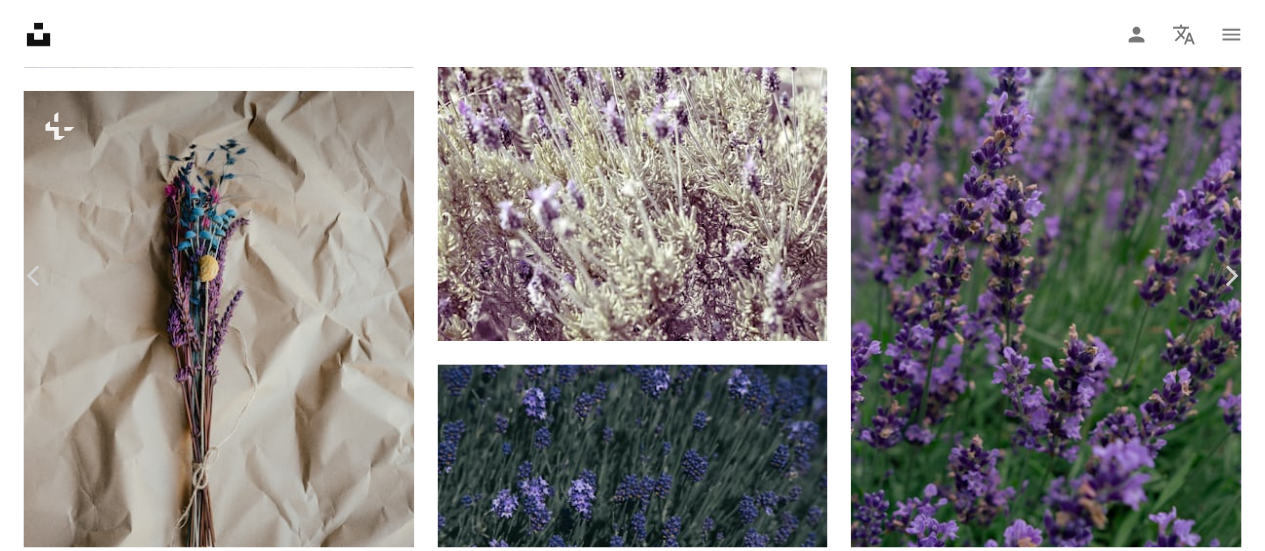 scroll, scrollTop: 310, scrollLeft: 0, axis: vertical 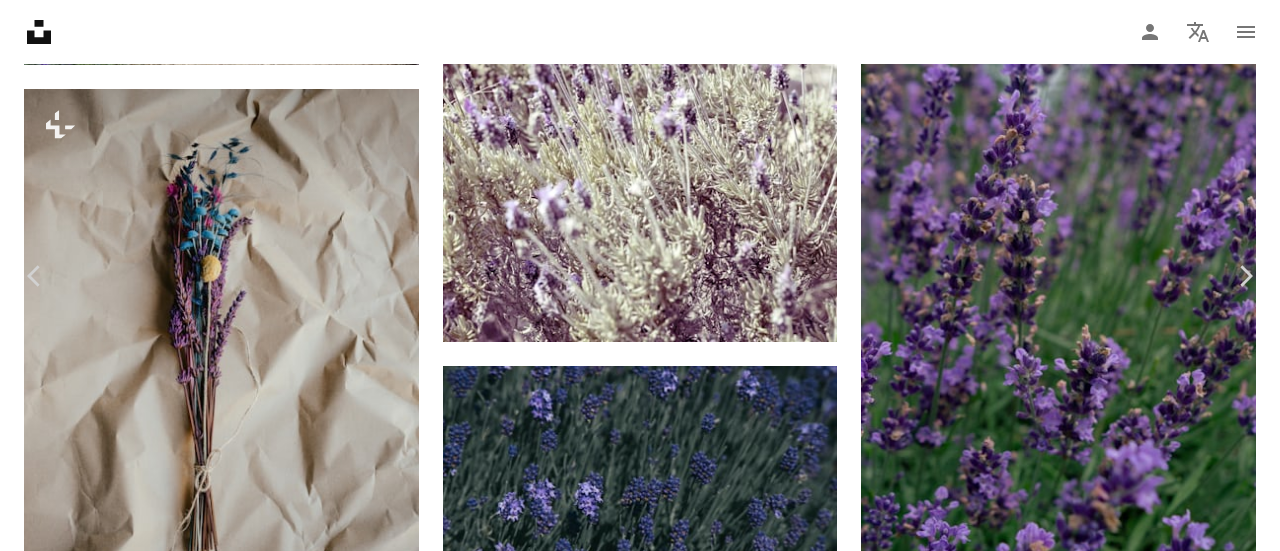 click on "An X shape" at bounding box center [20, 20] 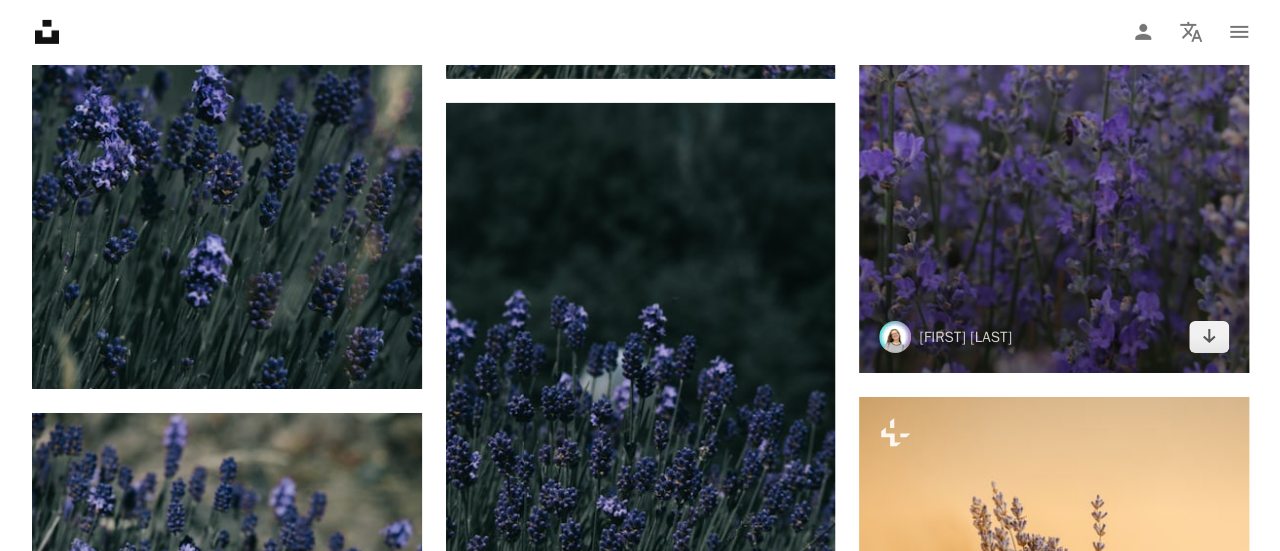 scroll, scrollTop: 3377, scrollLeft: 0, axis: vertical 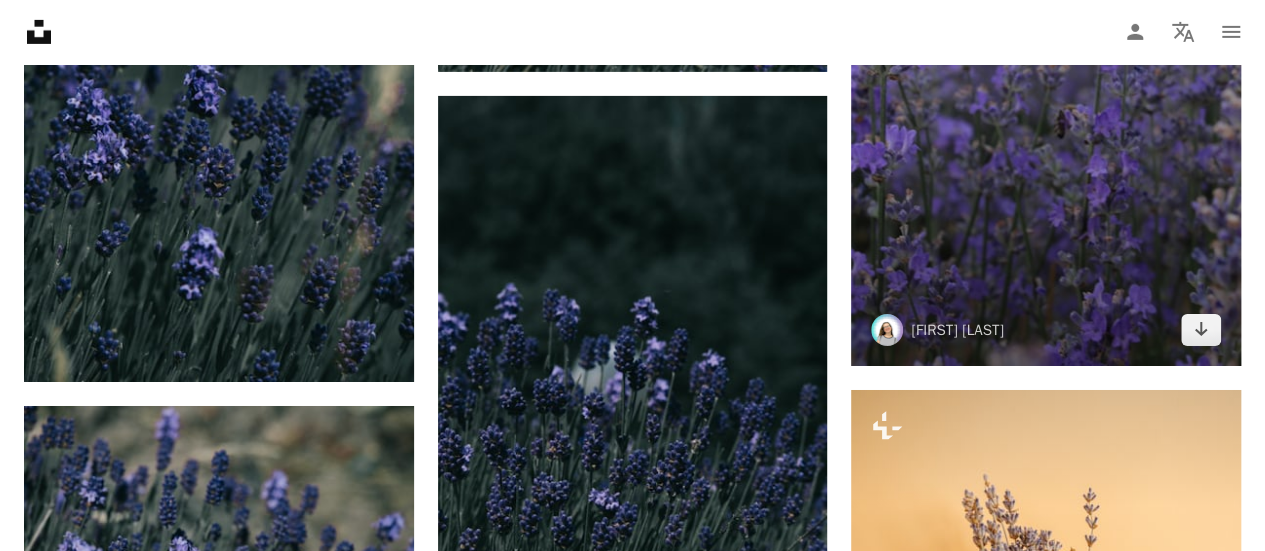 click at bounding box center (1046, 74) 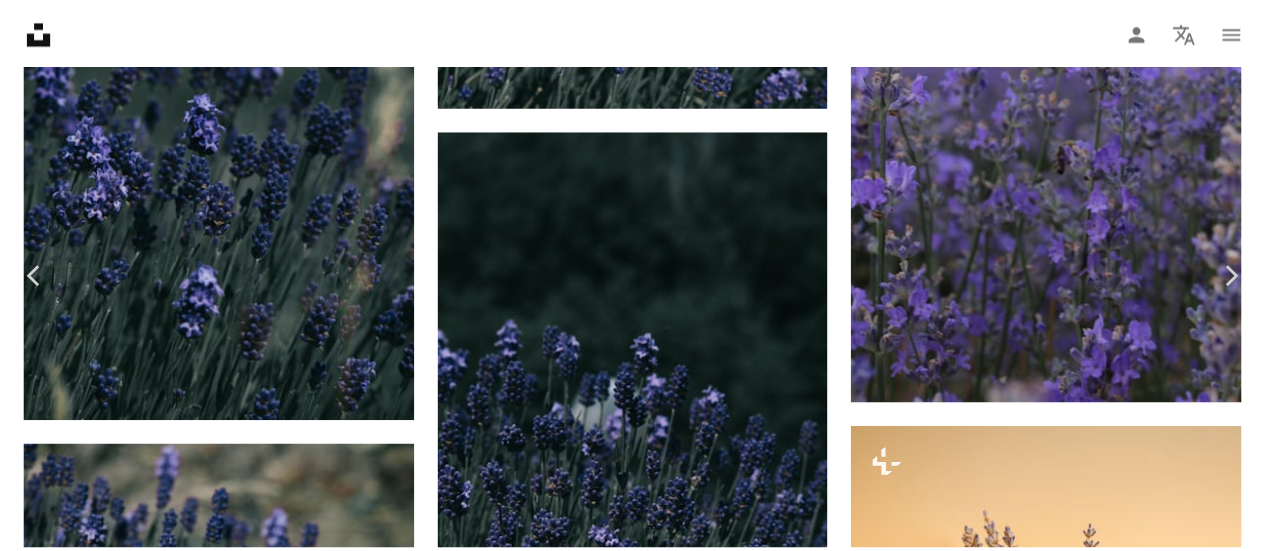 scroll, scrollTop: 128, scrollLeft: 0, axis: vertical 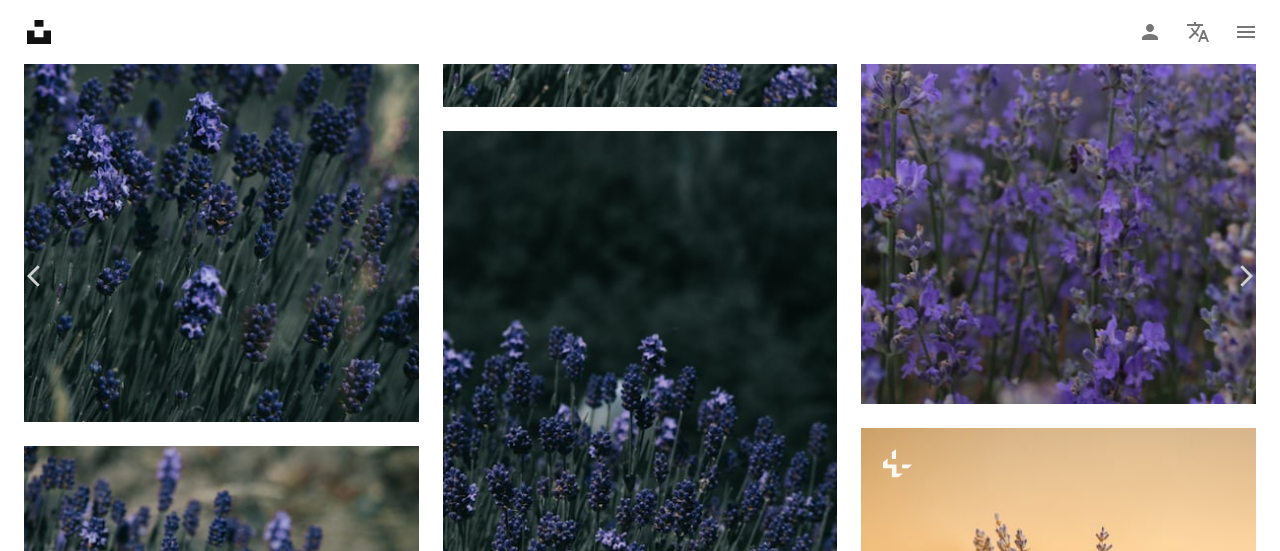 click on "An X shape" at bounding box center [20, 20] 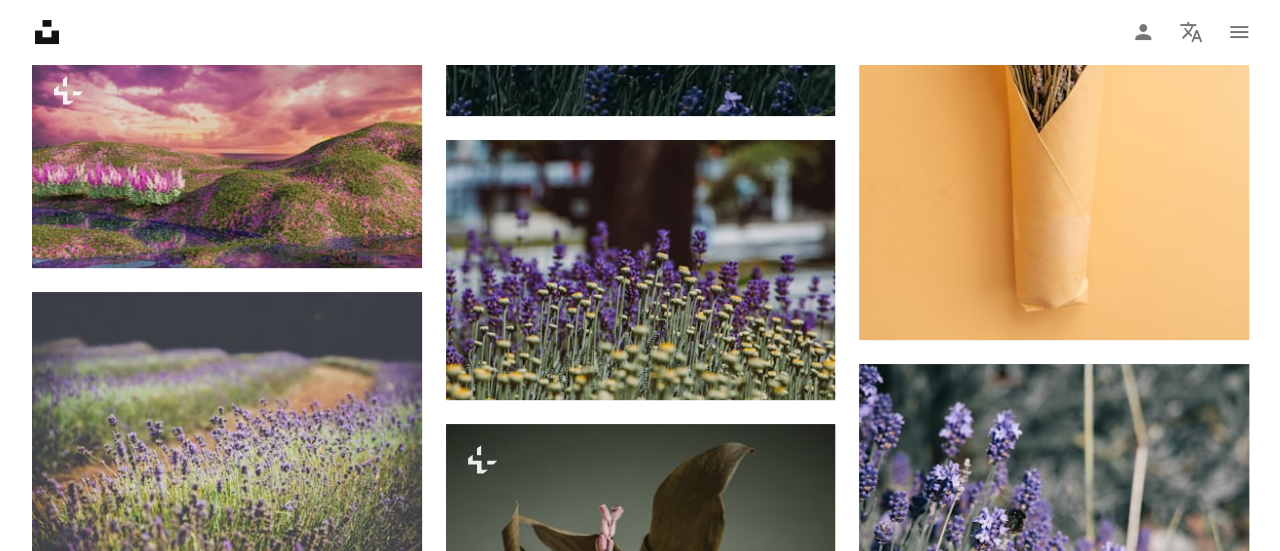 scroll, scrollTop: 4012, scrollLeft: 0, axis: vertical 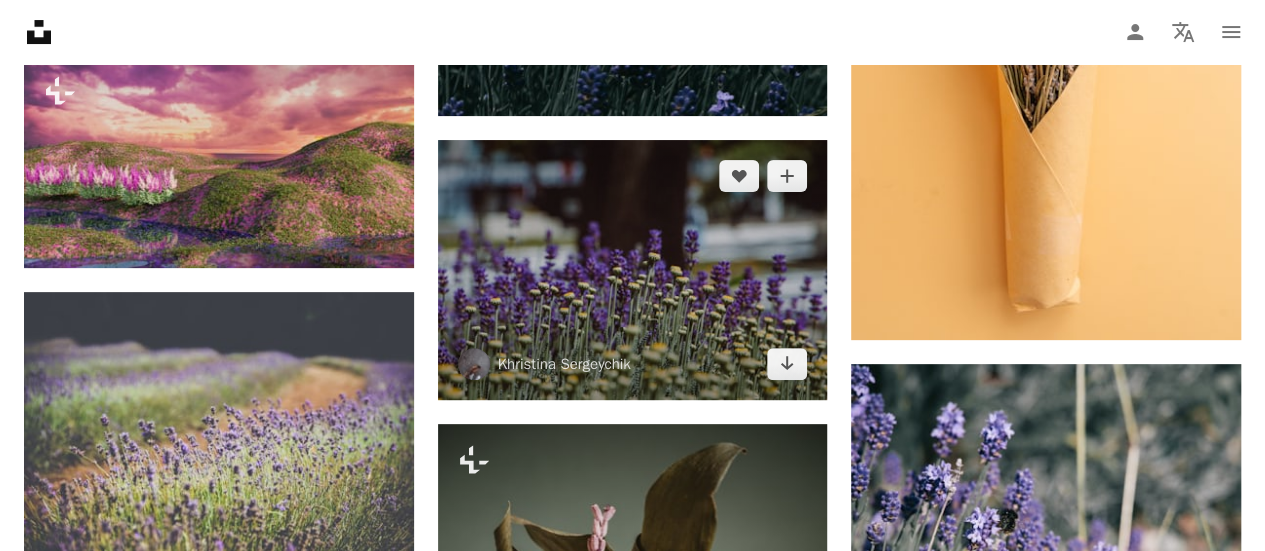 click at bounding box center (633, 270) 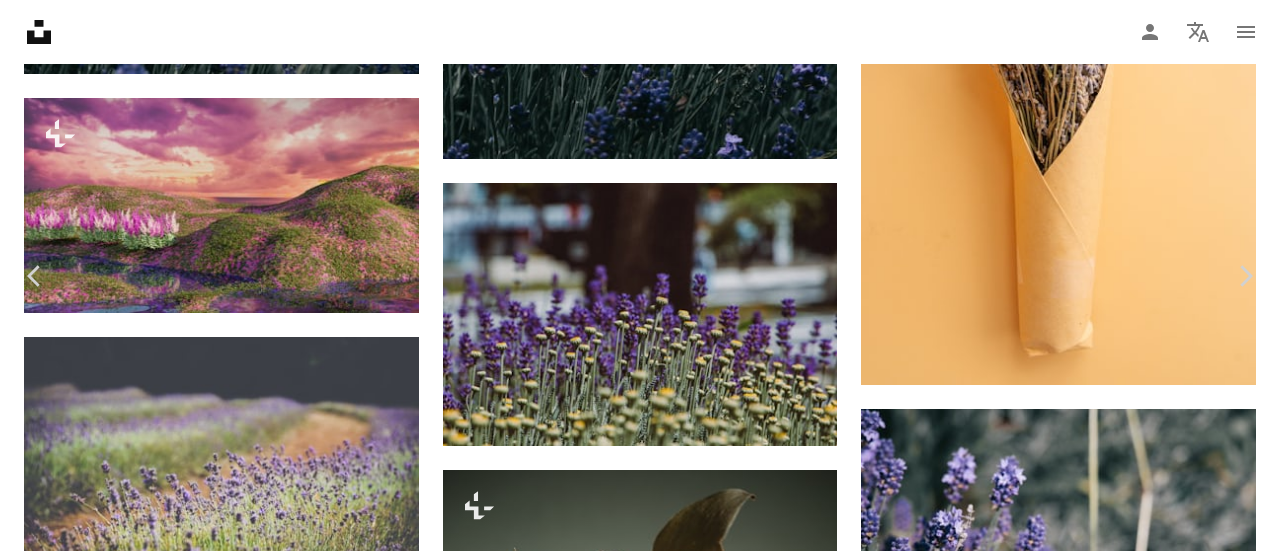 click on "Download free" at bounding box center (1081, 4040) 